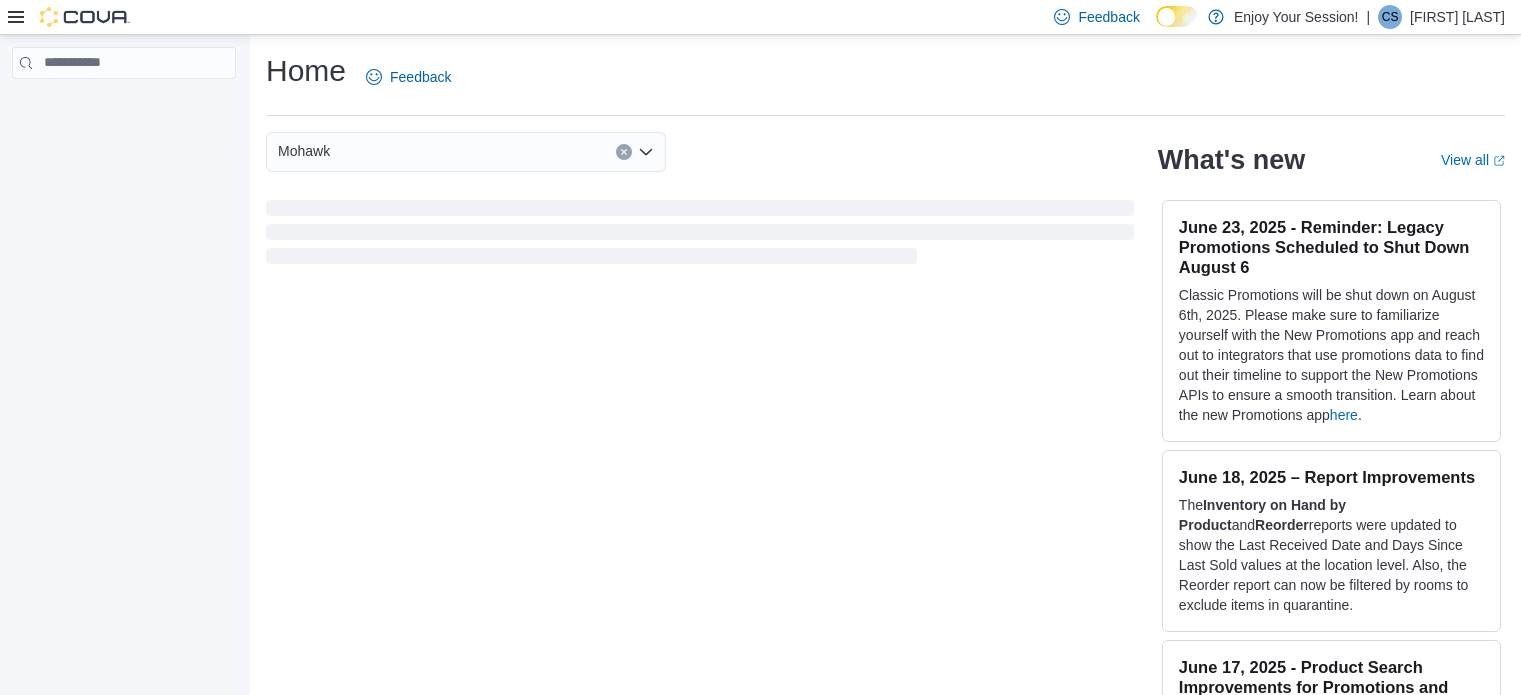 scroll, scrollTop: 0, scrollLeft: 0, axis: both 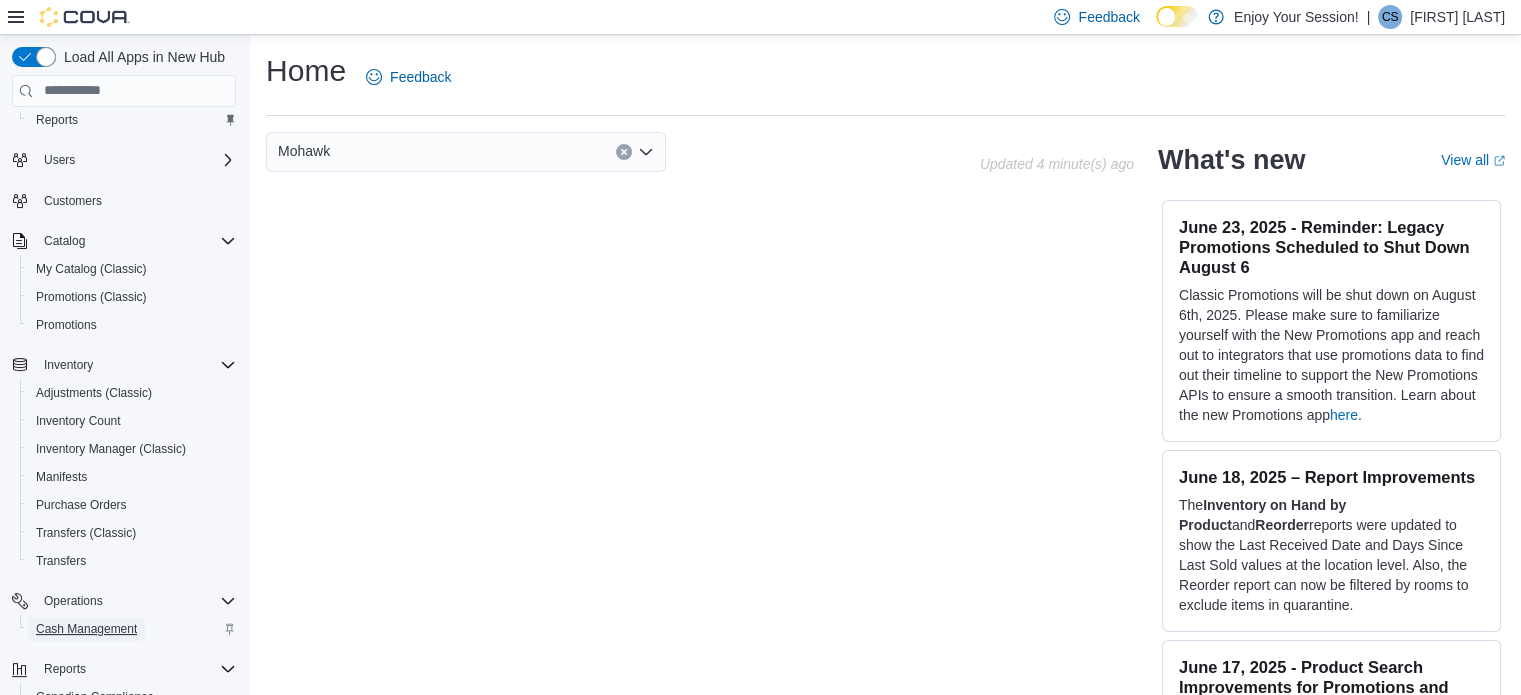 click on "Cash Management" at bounding box center [86, 629] 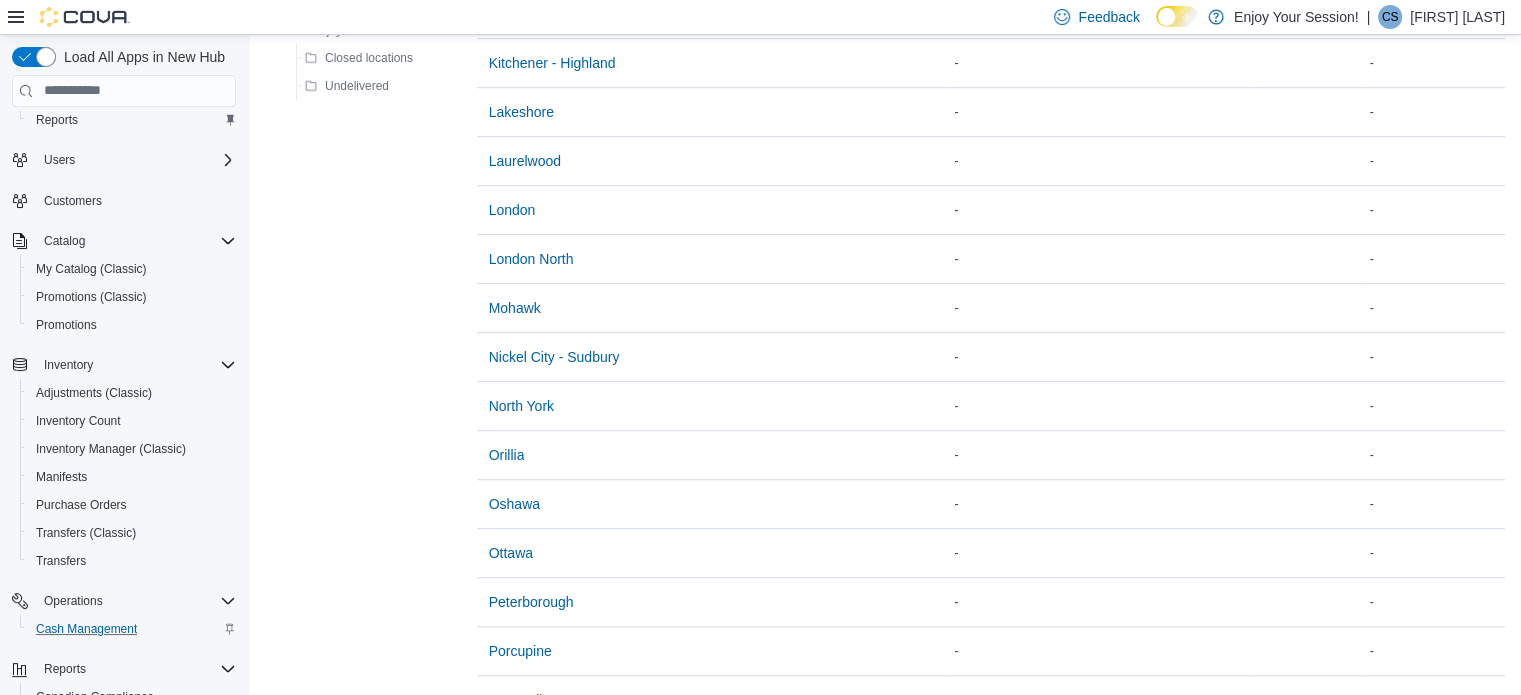 scroll, scrollTop: 1326, scrollLeft: 0, axis: vertical 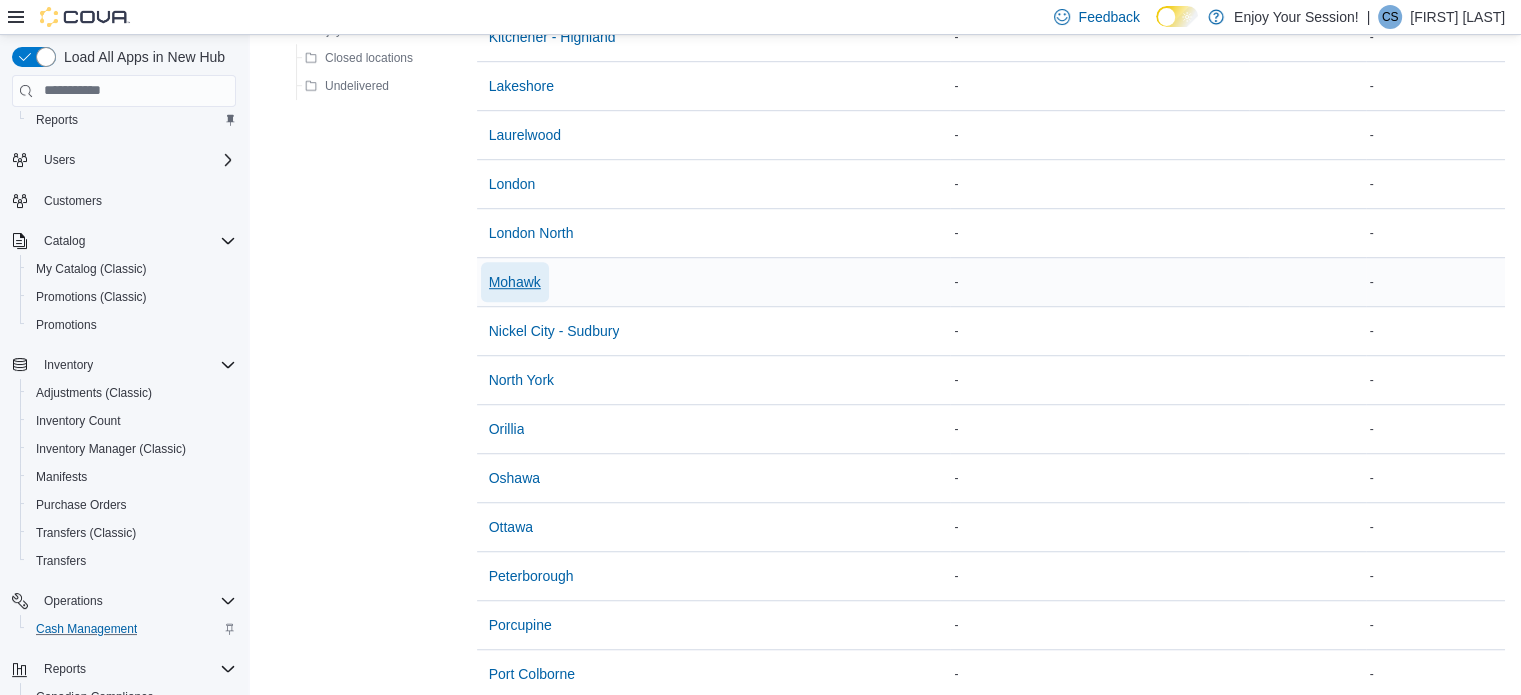 click on "Mohawk" at bounding box center [515, 282] 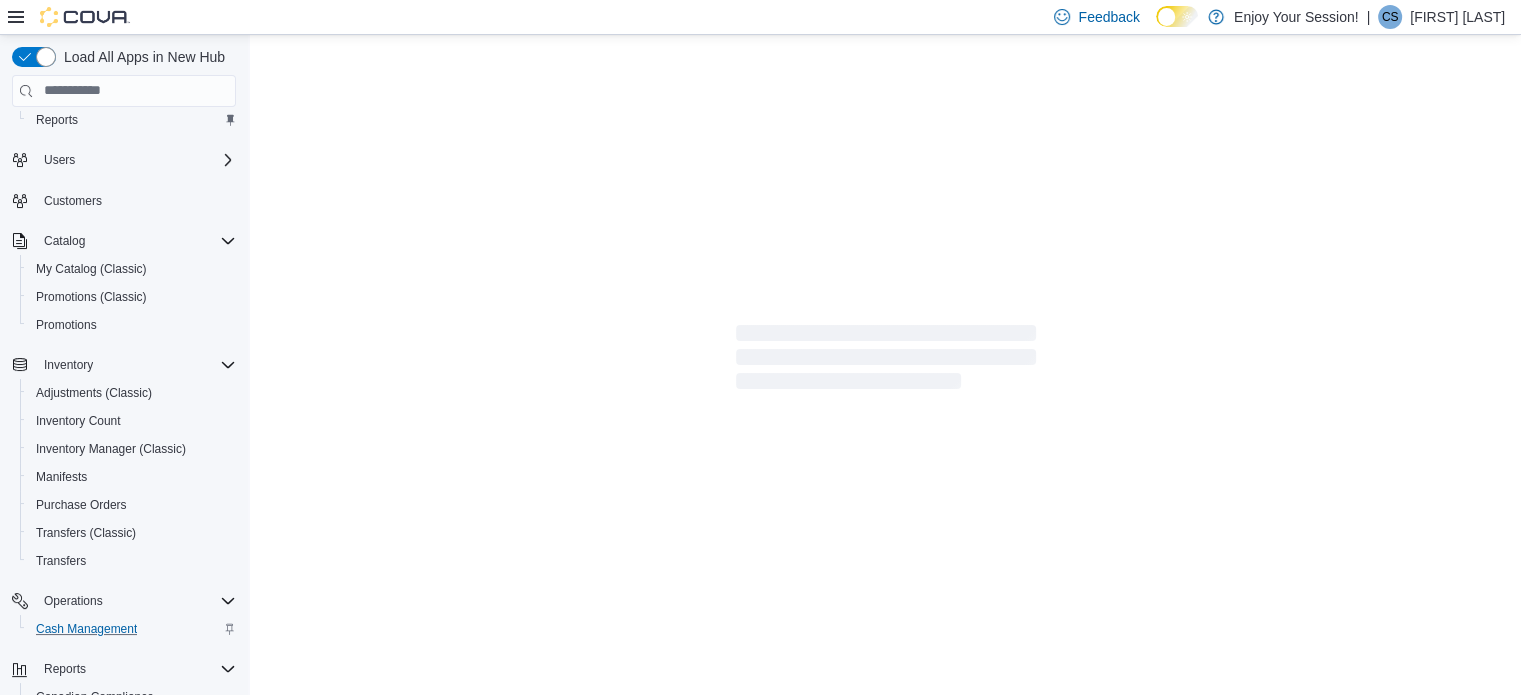 scroll, scrollTop: 0, scrollLeft: 0, axis: both 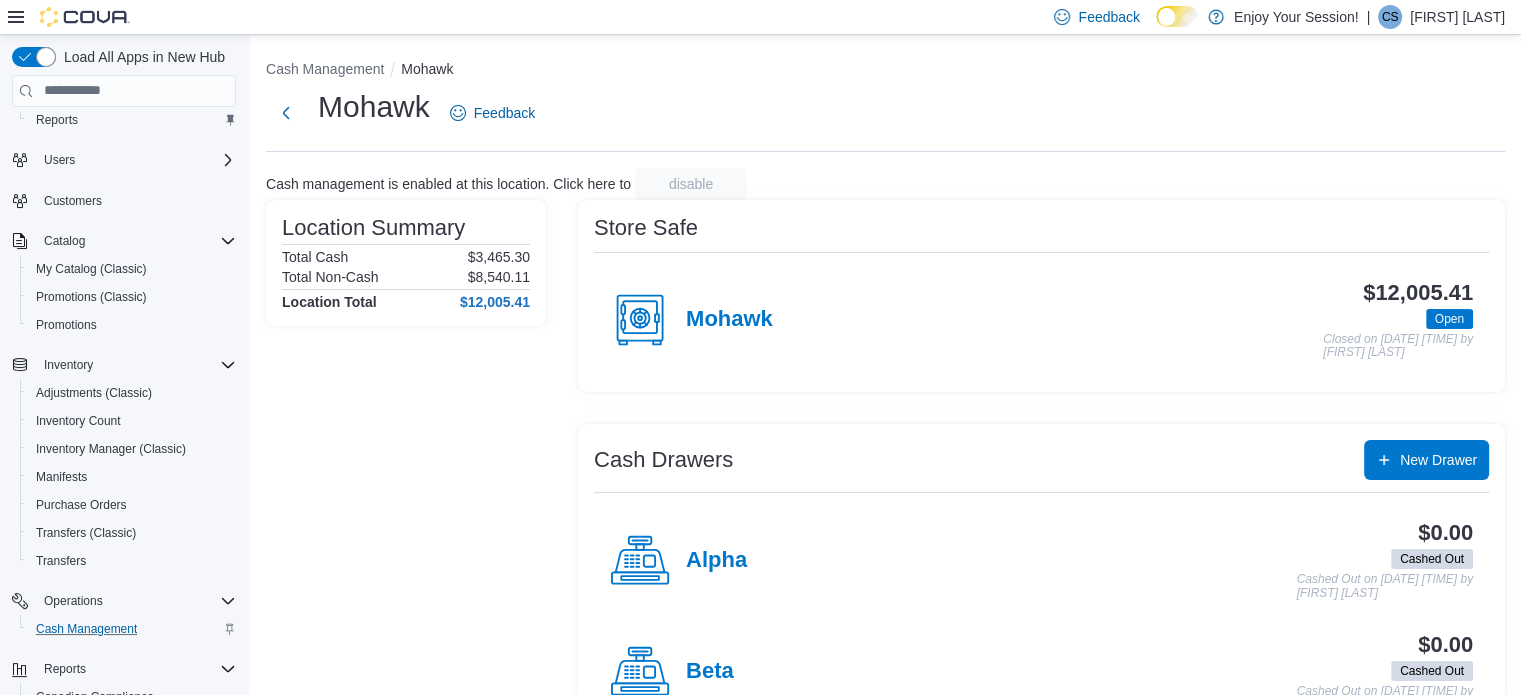 click on "Mohawk" at bounding box center (691, 320) 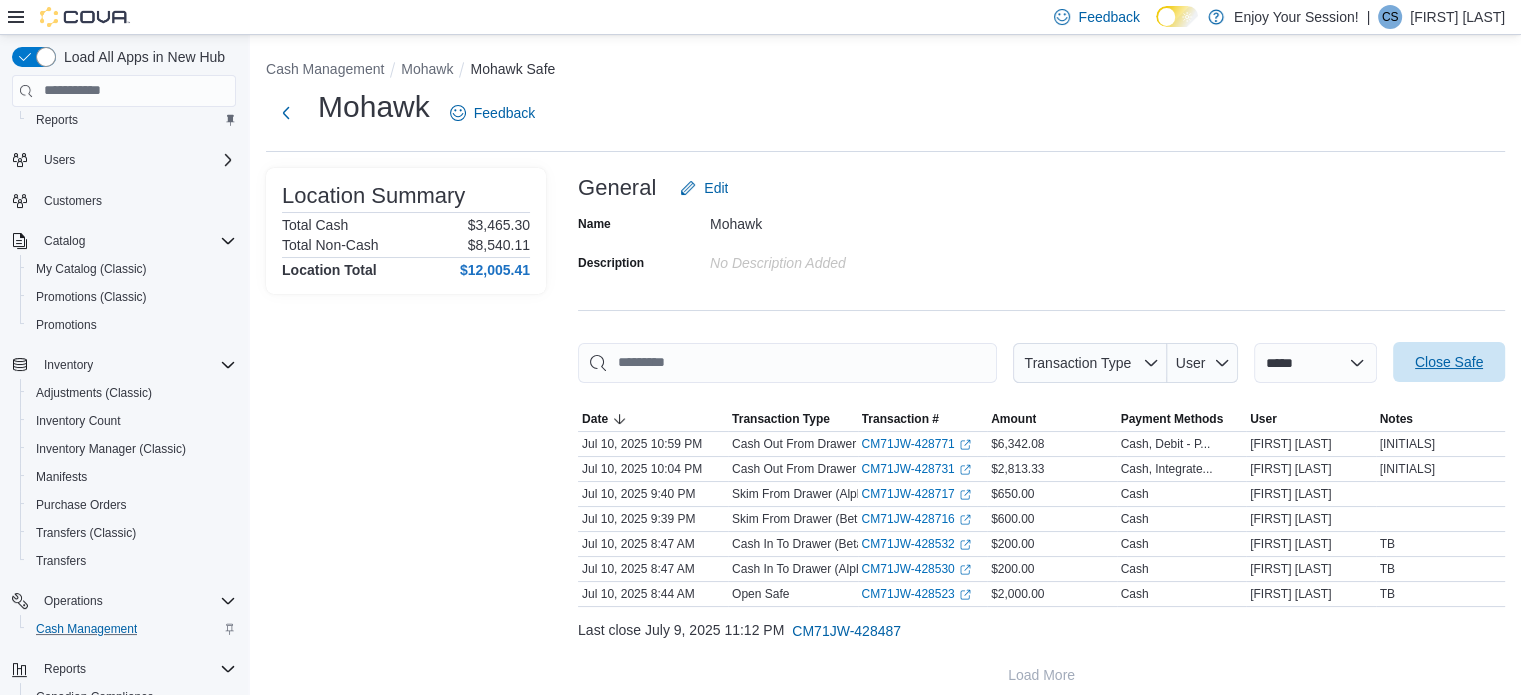 click on "Close Safe" at bounding box center (1449, 362) 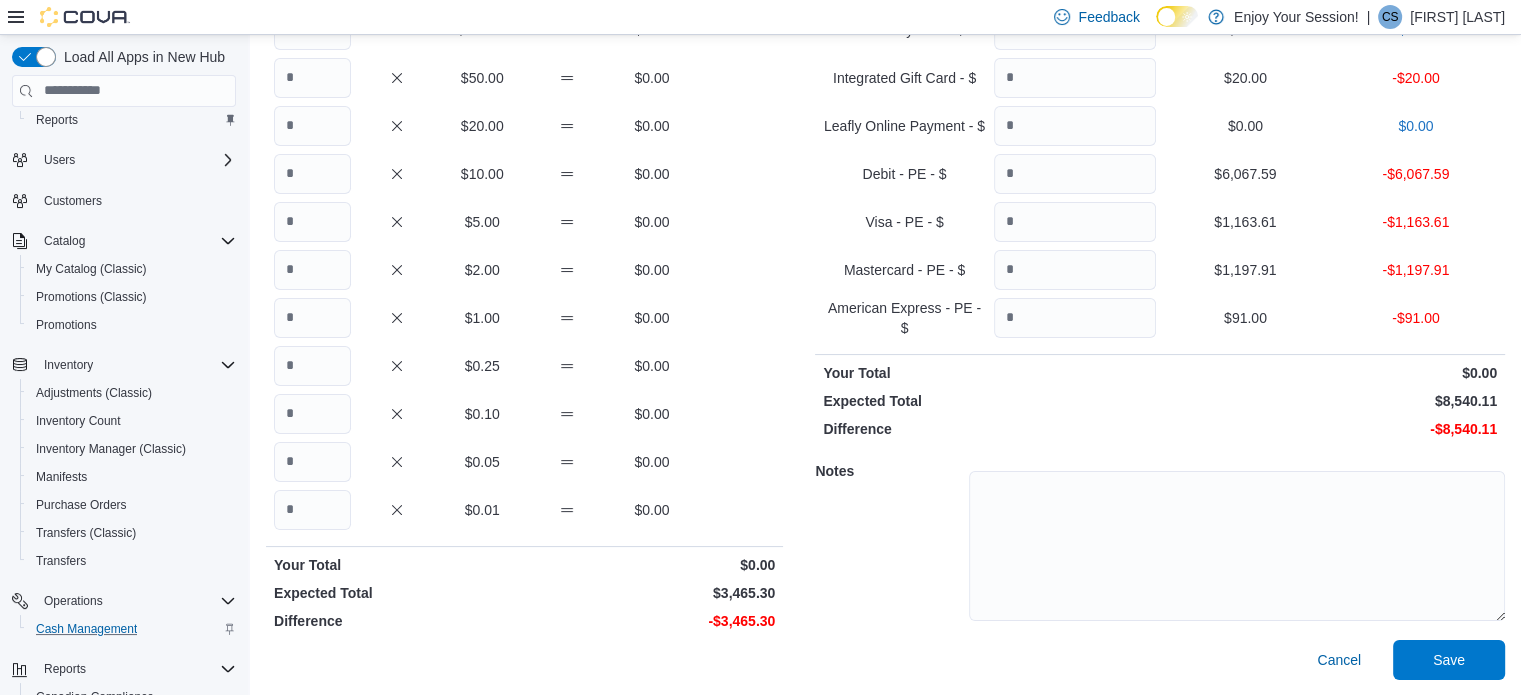 scroll, scrollTop: 0, scrollLeft: 0, axis: both 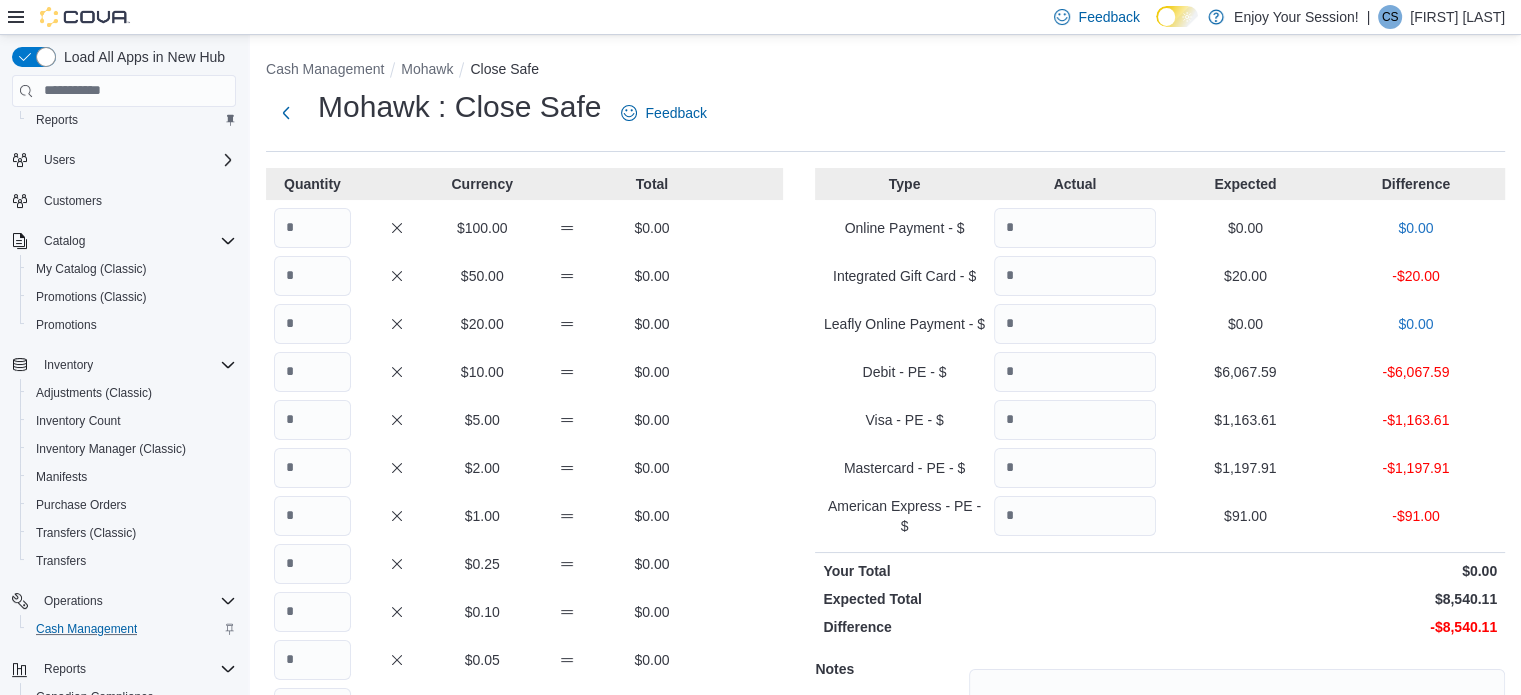 click on "Quantity Currency Total $100.00 $0.00 $50.00 $0.00 $20.00 $0.00 $10.00 $0.00 $5.00 $0.00 $2.00 $0.00 $1.00 $0.00 $0.25 $0.00 $0.10 $0.00 $0.05 $0.00 $0.01 $0.00 Your Total $0.00 Expected Total $3,465.30 Difference  -$3,465.30" at bounding box center [524, 523] 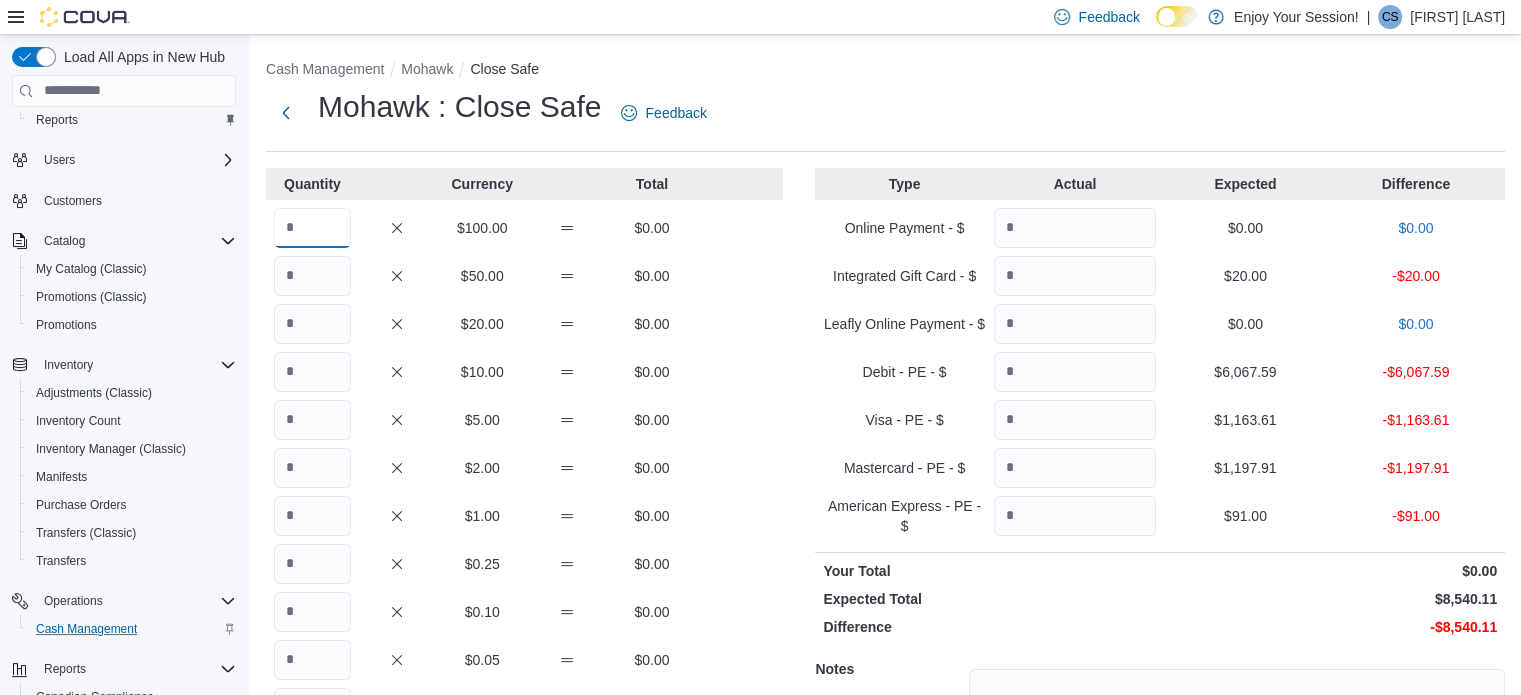 click at bounding box center [312, 228] 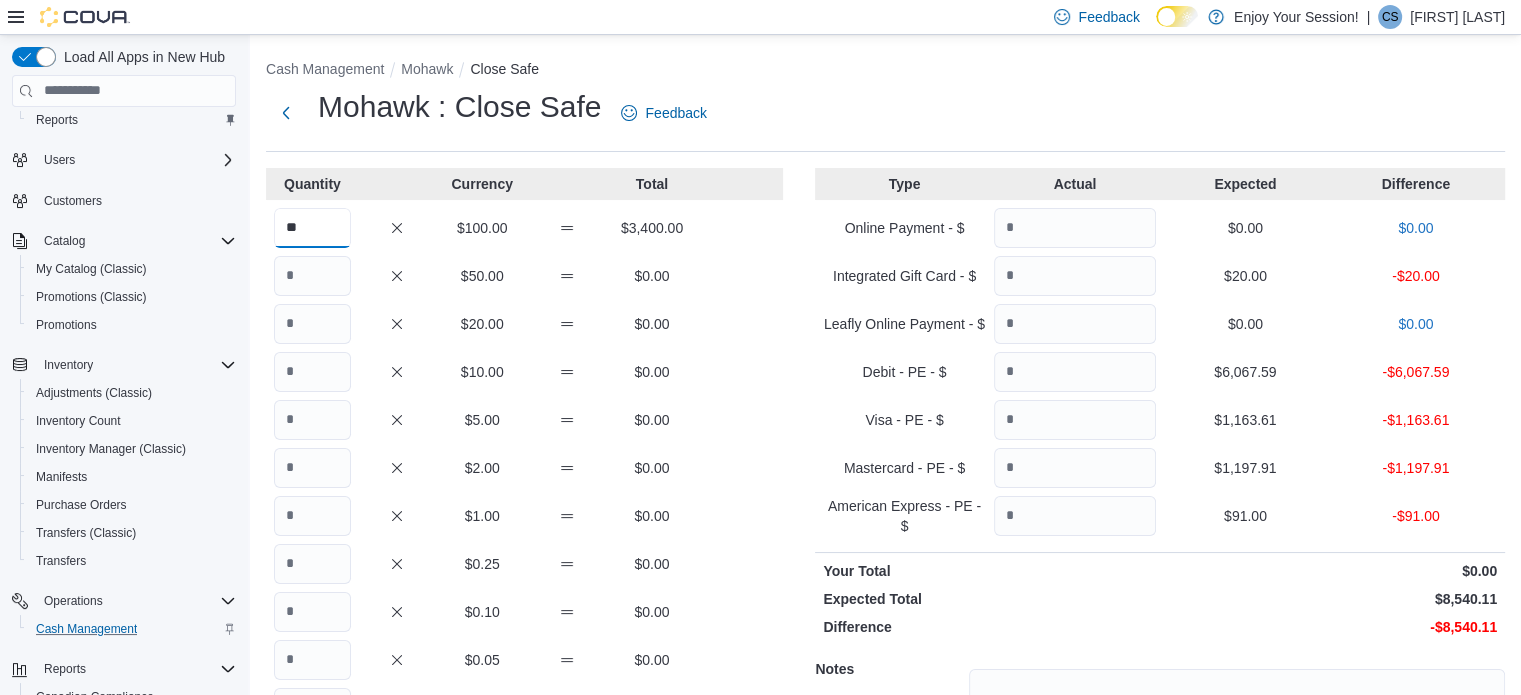 type on "**" 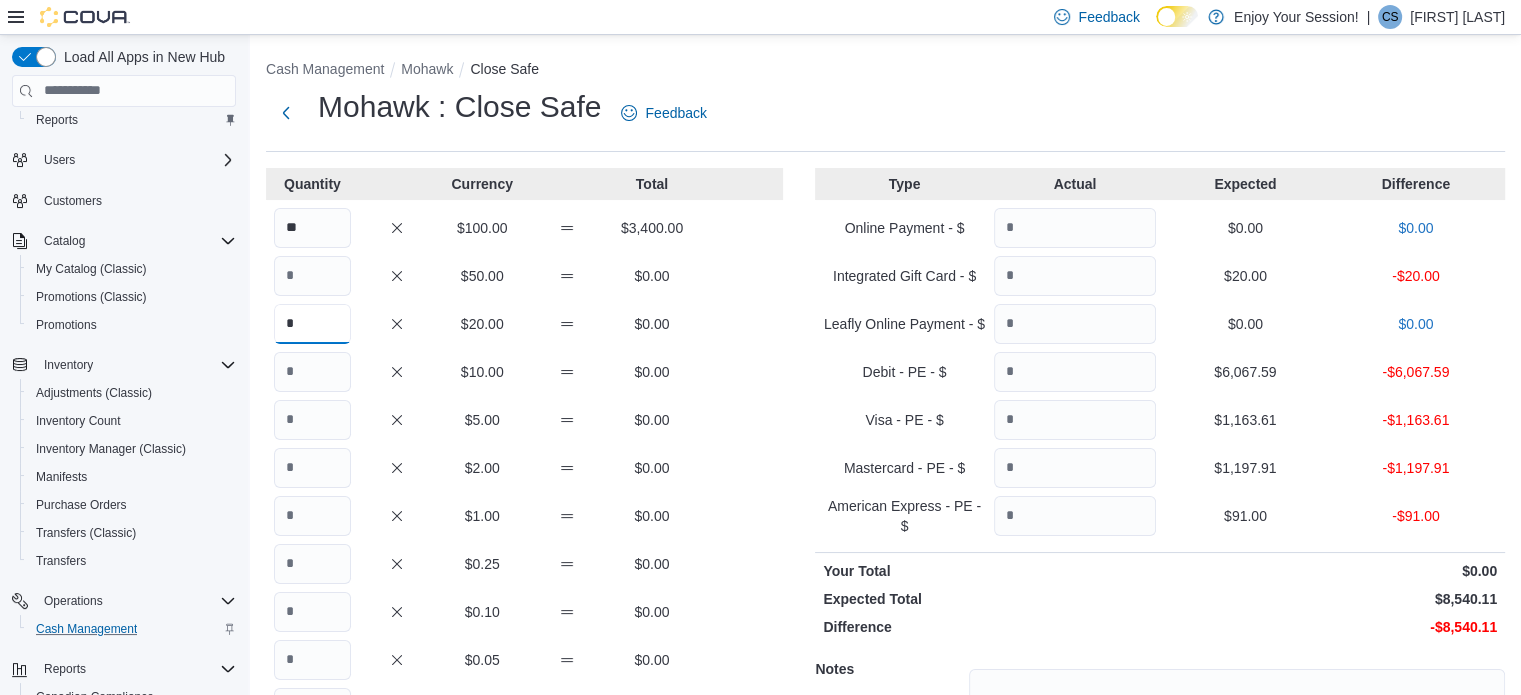 type on "*" 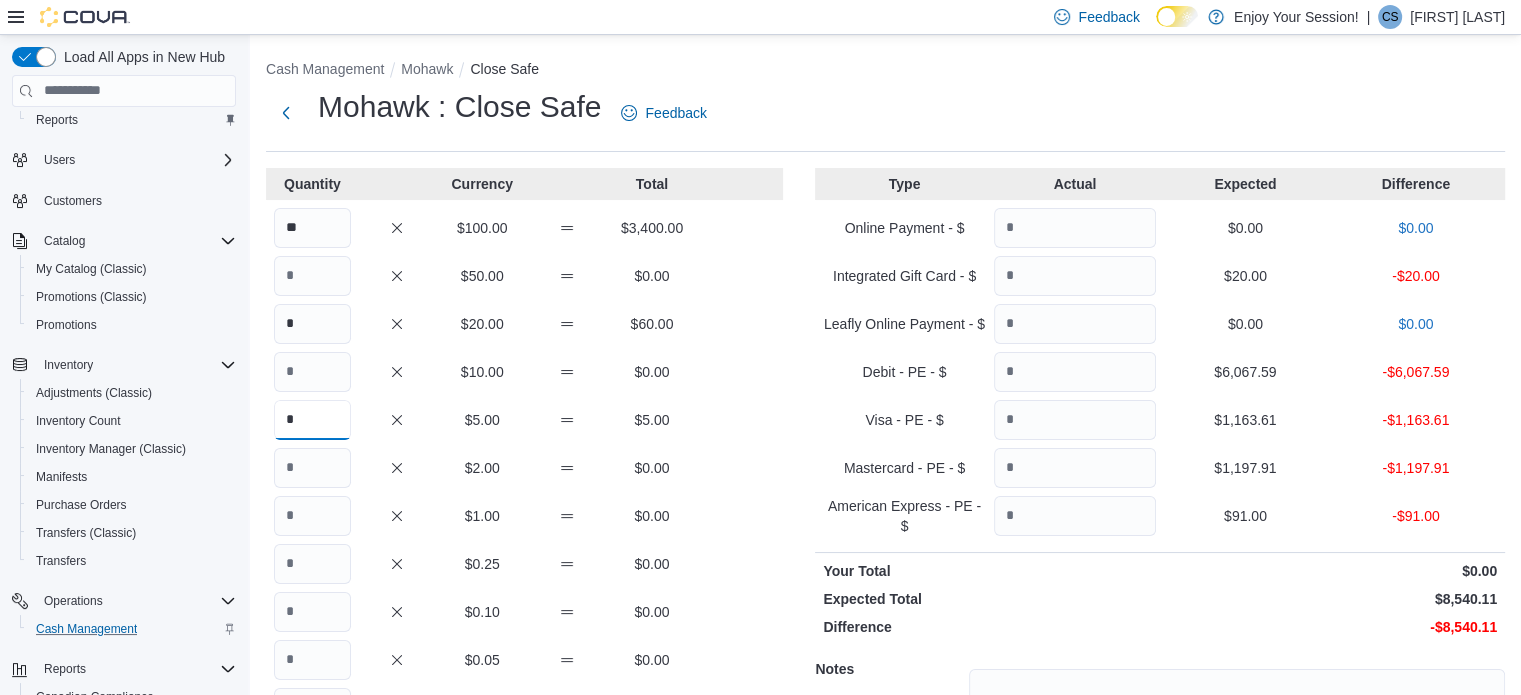 scroll, scrollTop: 198, scrollLeft: 0, axis: vertical 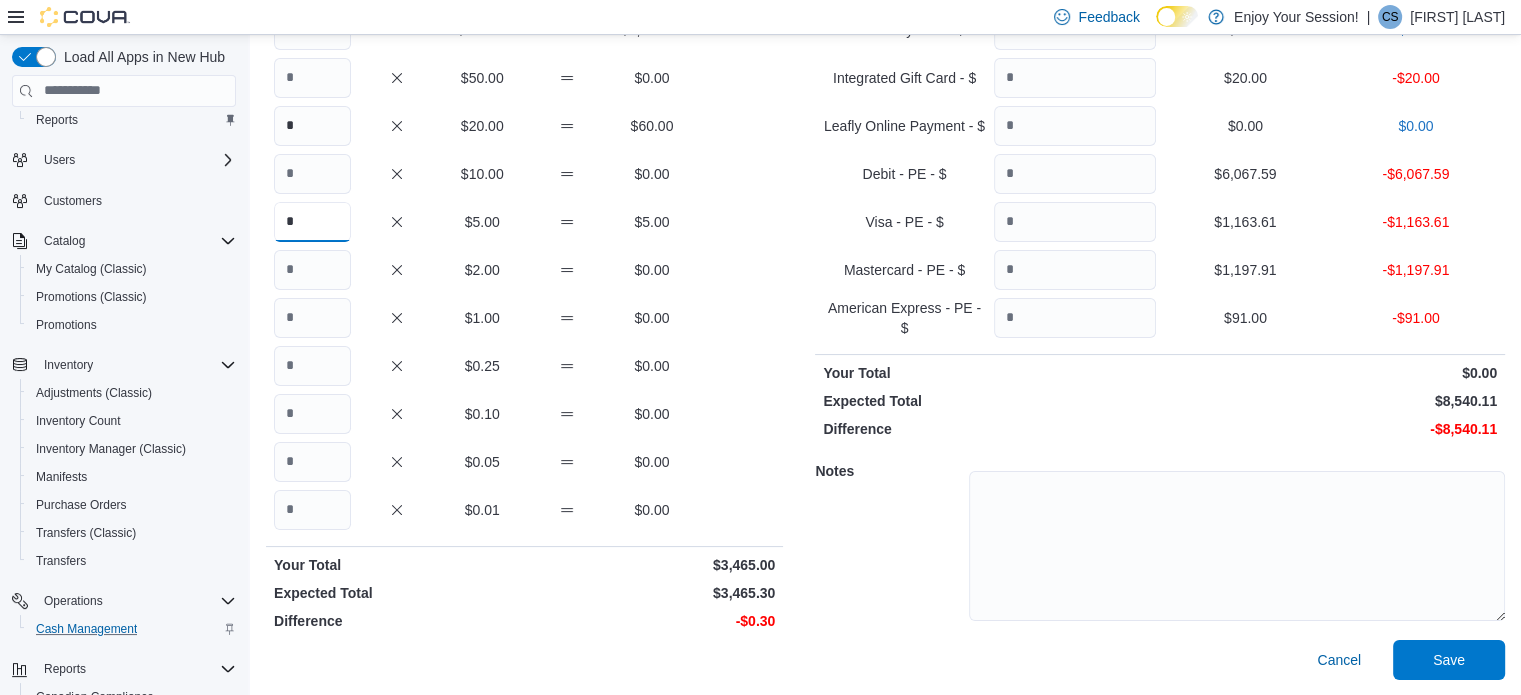 type on "*" 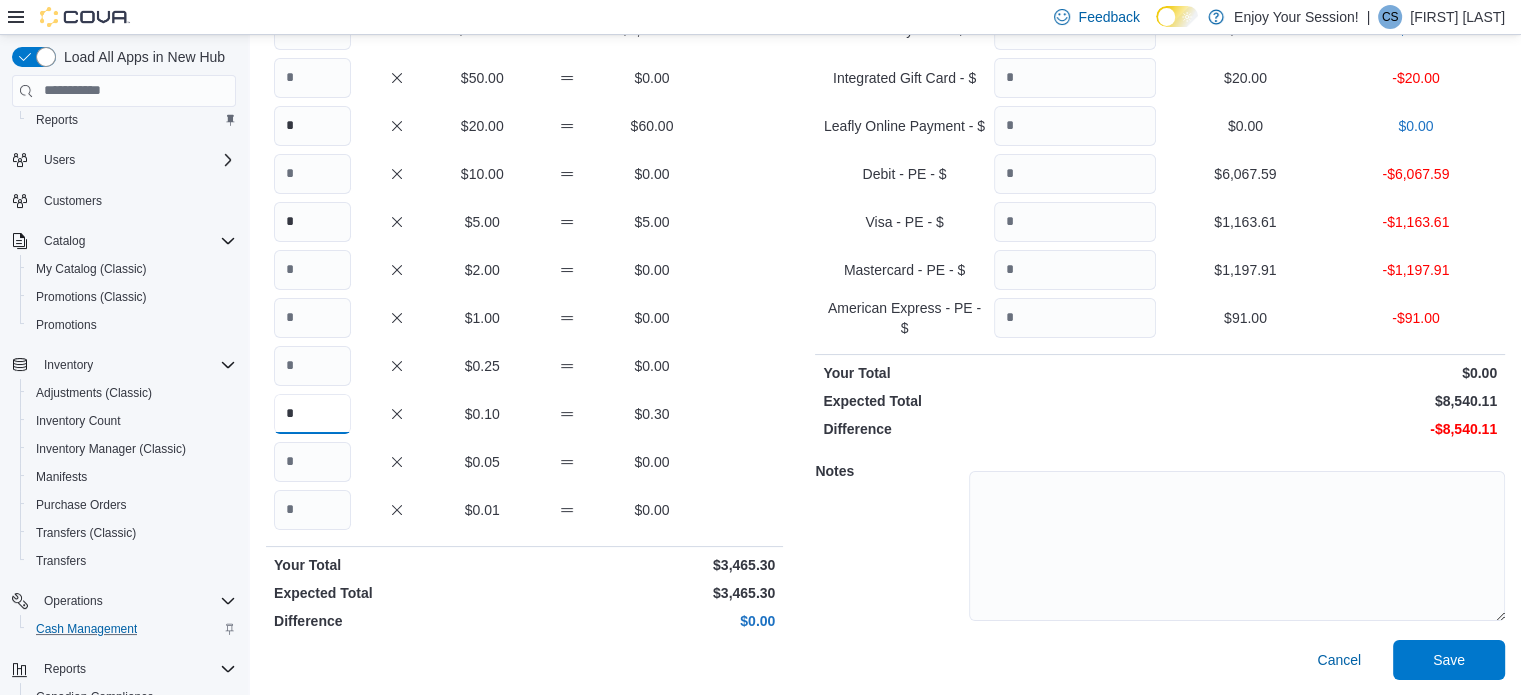 scroll, scrollTop: 168, scrollLeft: 0, axis: vertical 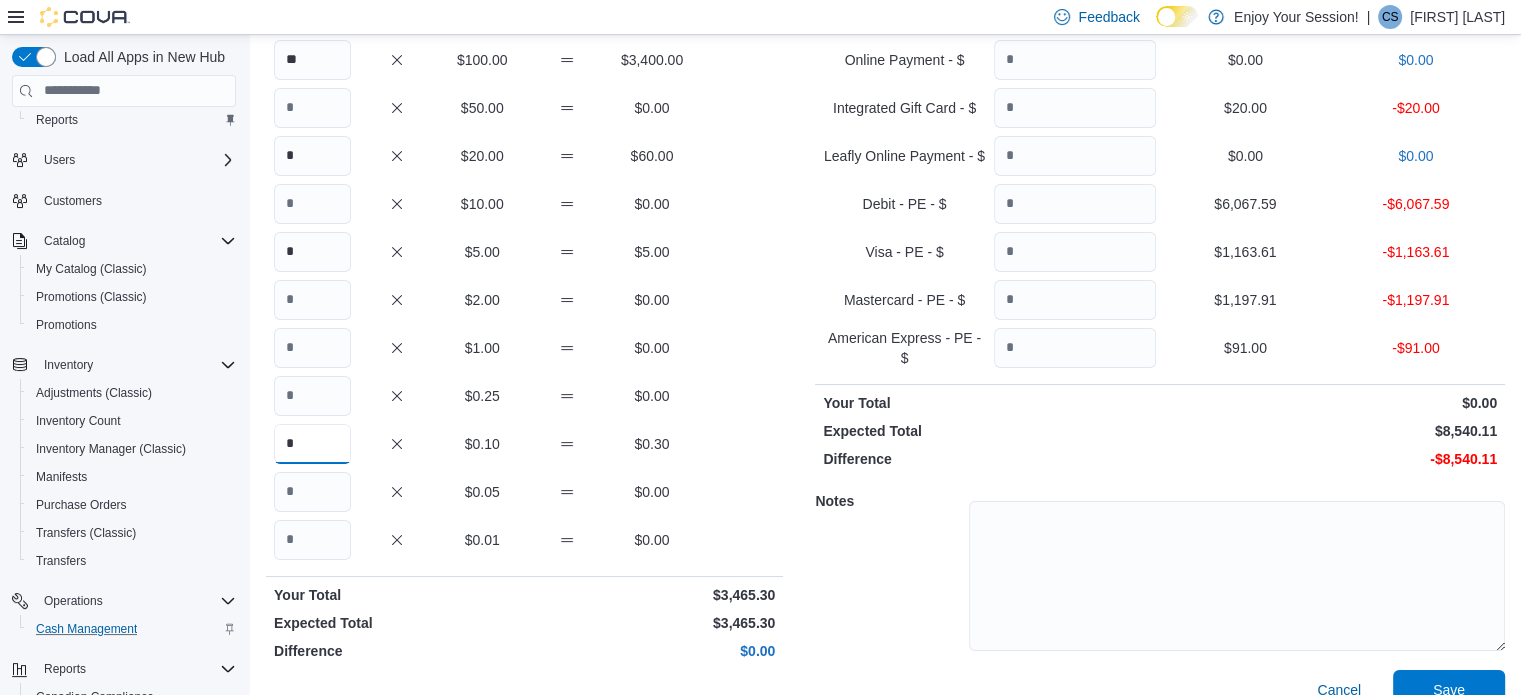 type on "*" 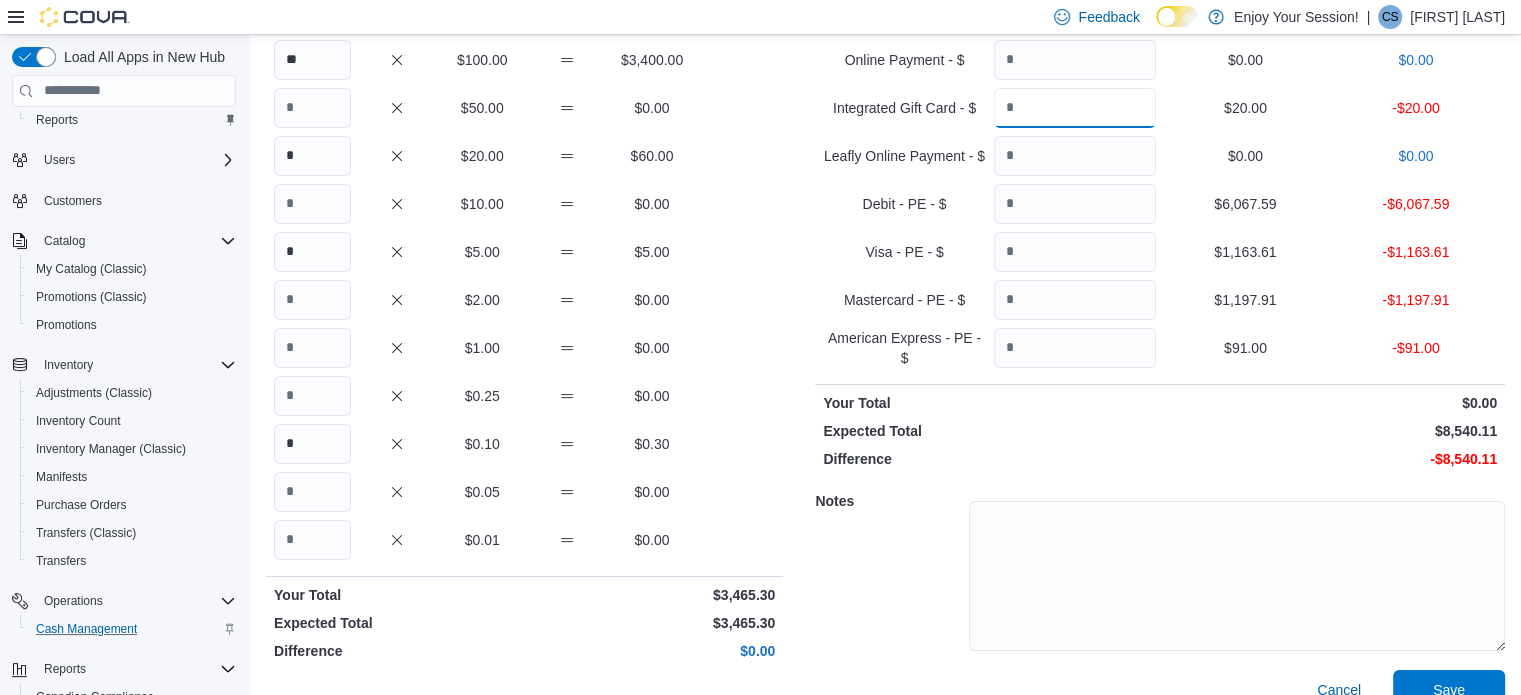 click at bounding box center (1075, 108) 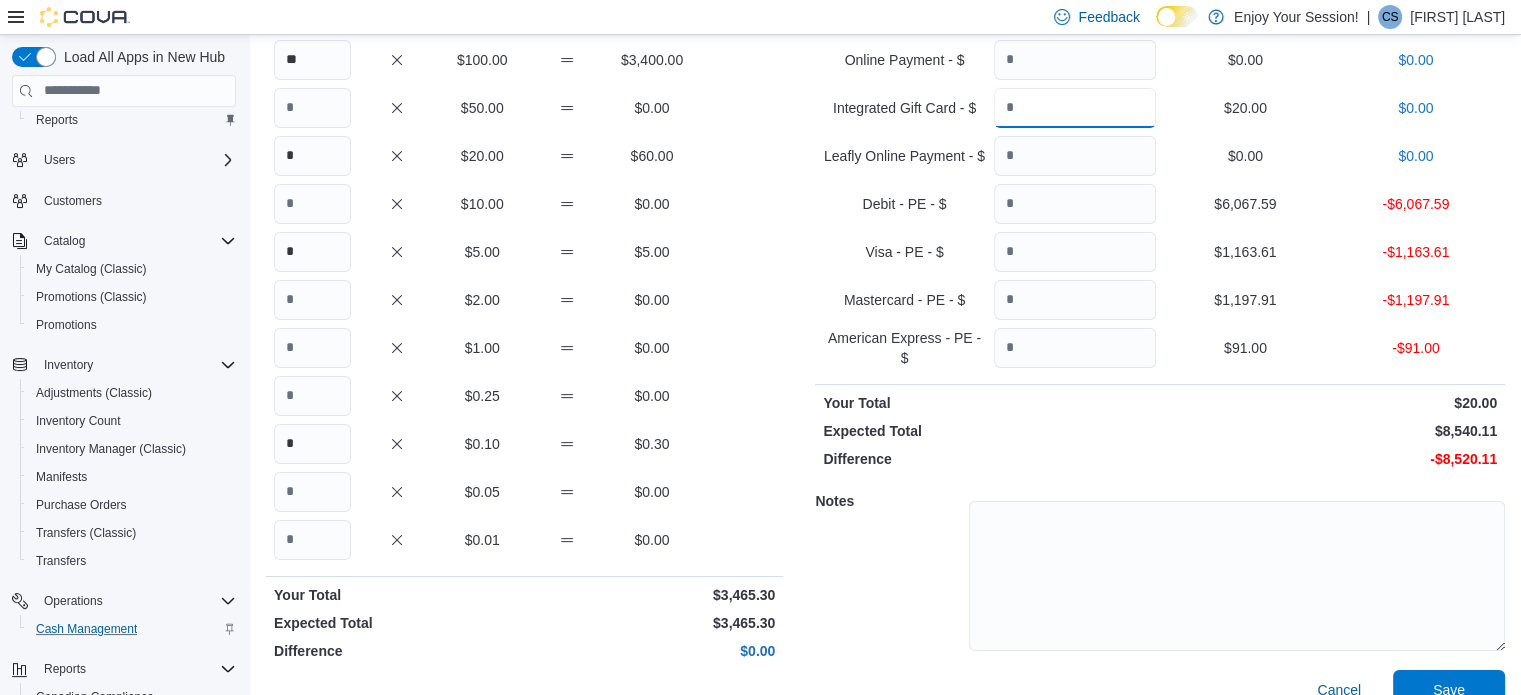 type on "*****" 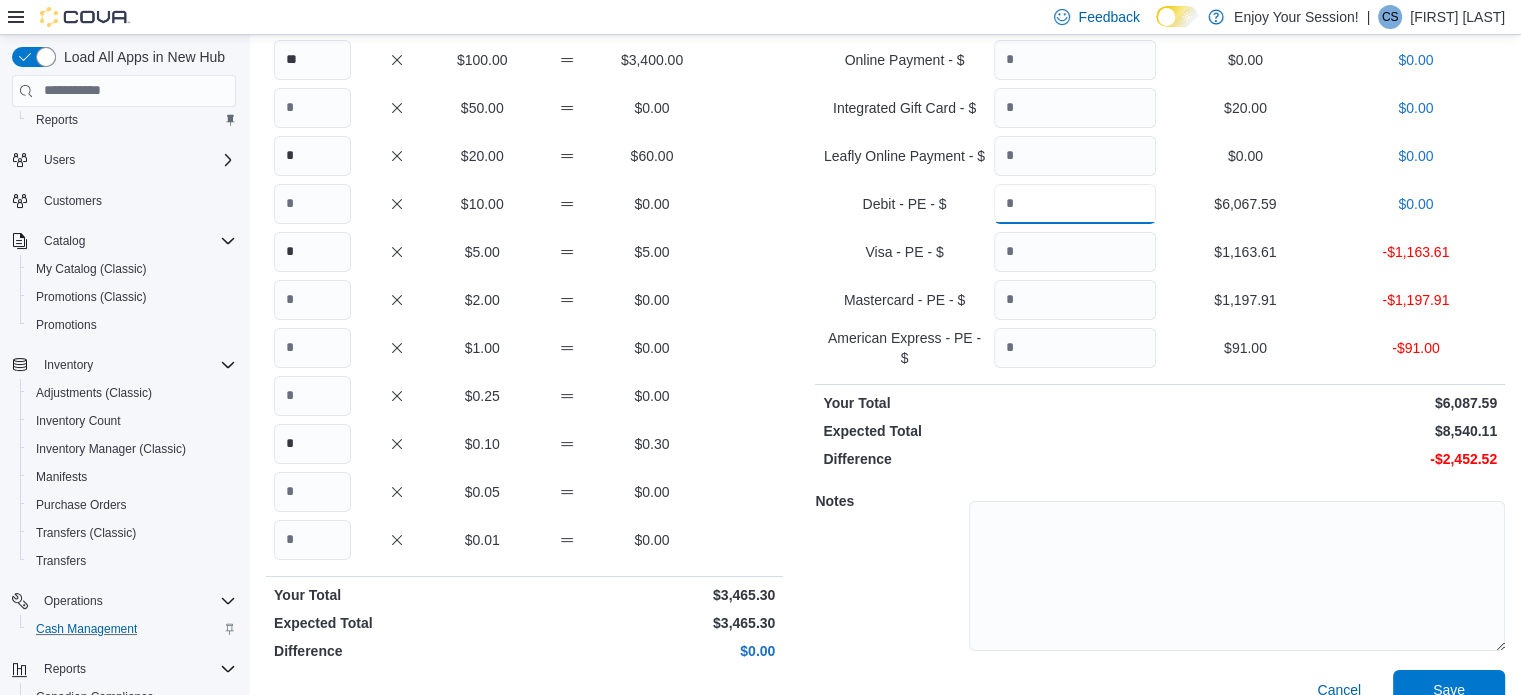 type on "*******" 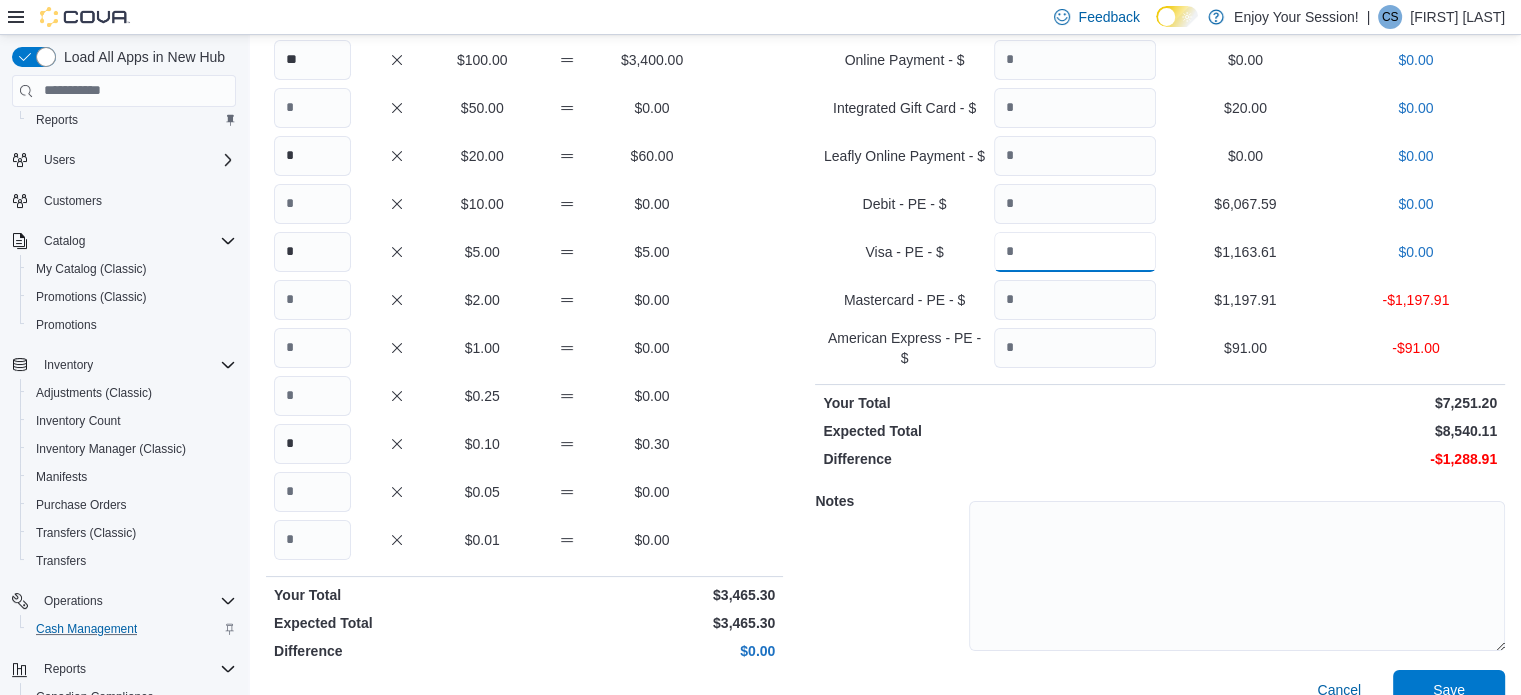 type on "*******" 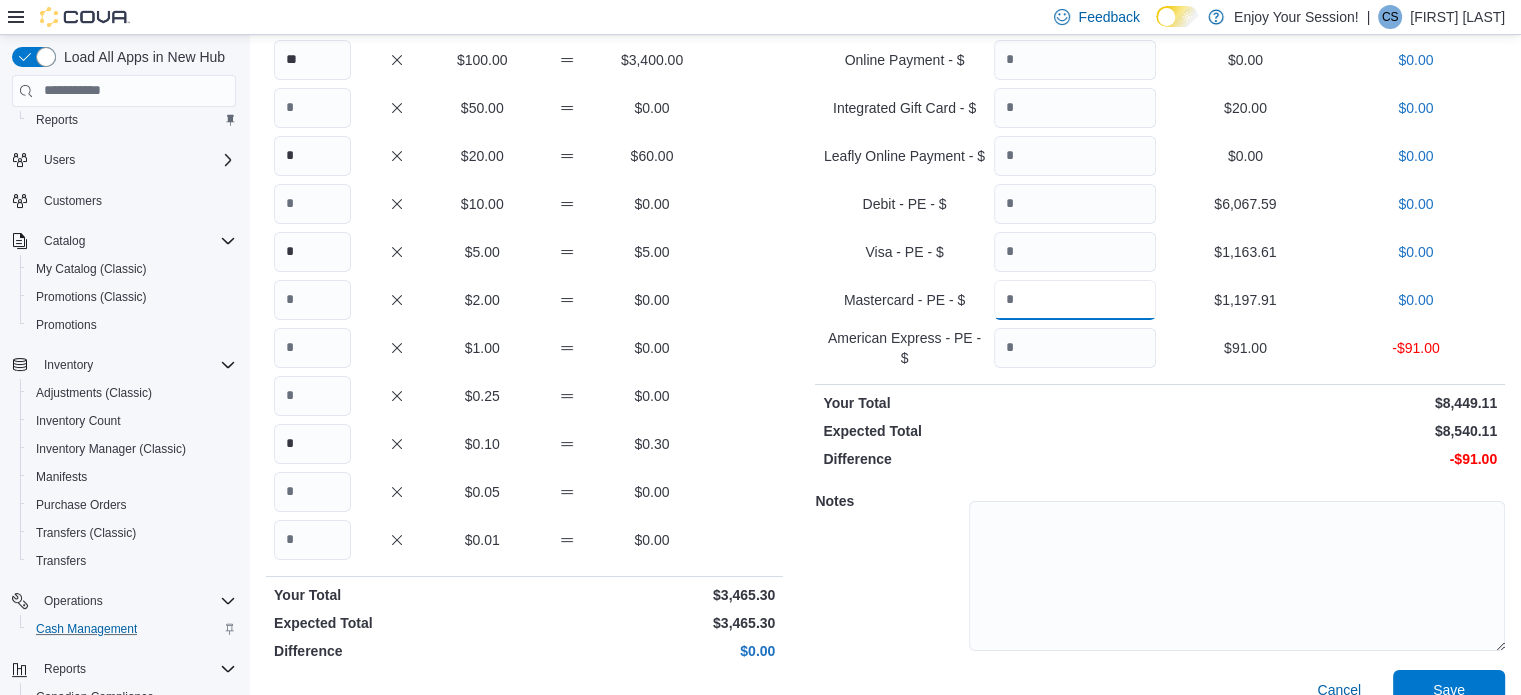 type on "*******" 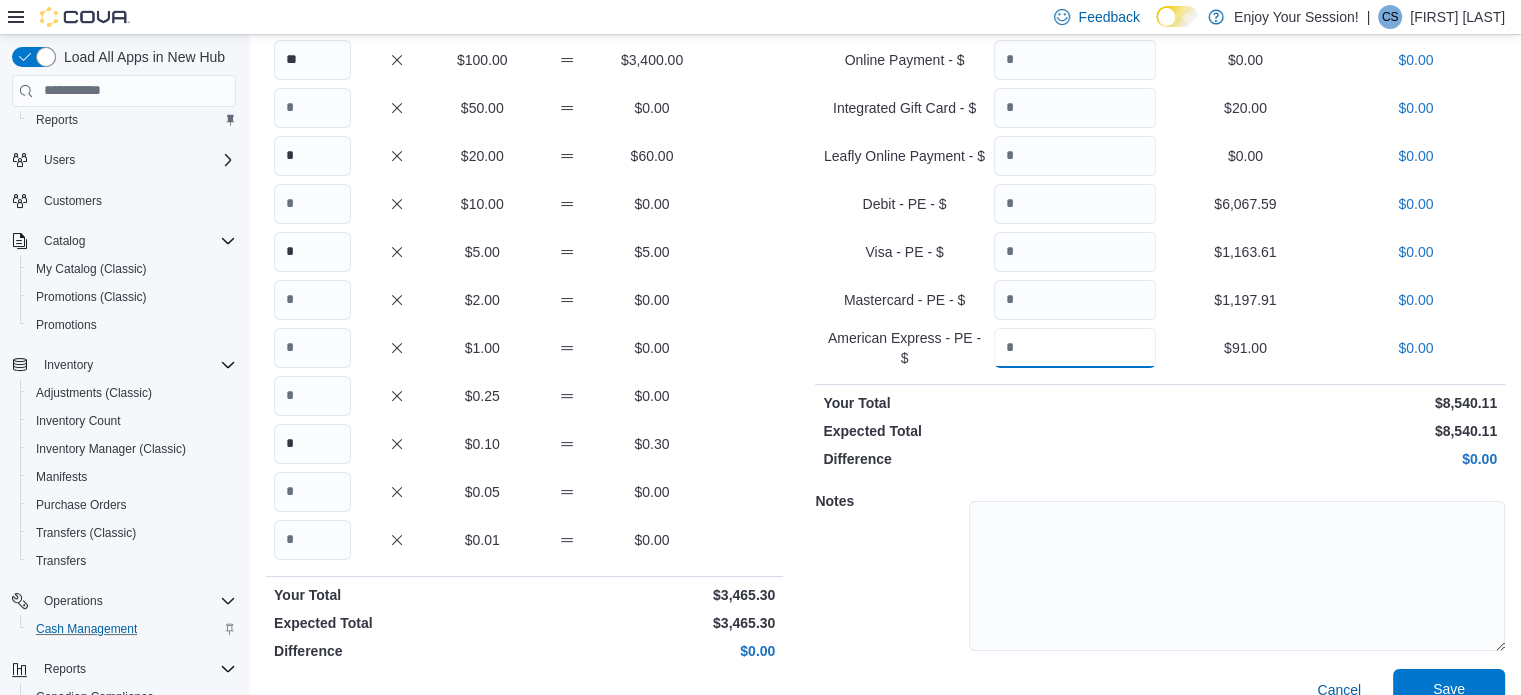 type on "*****" 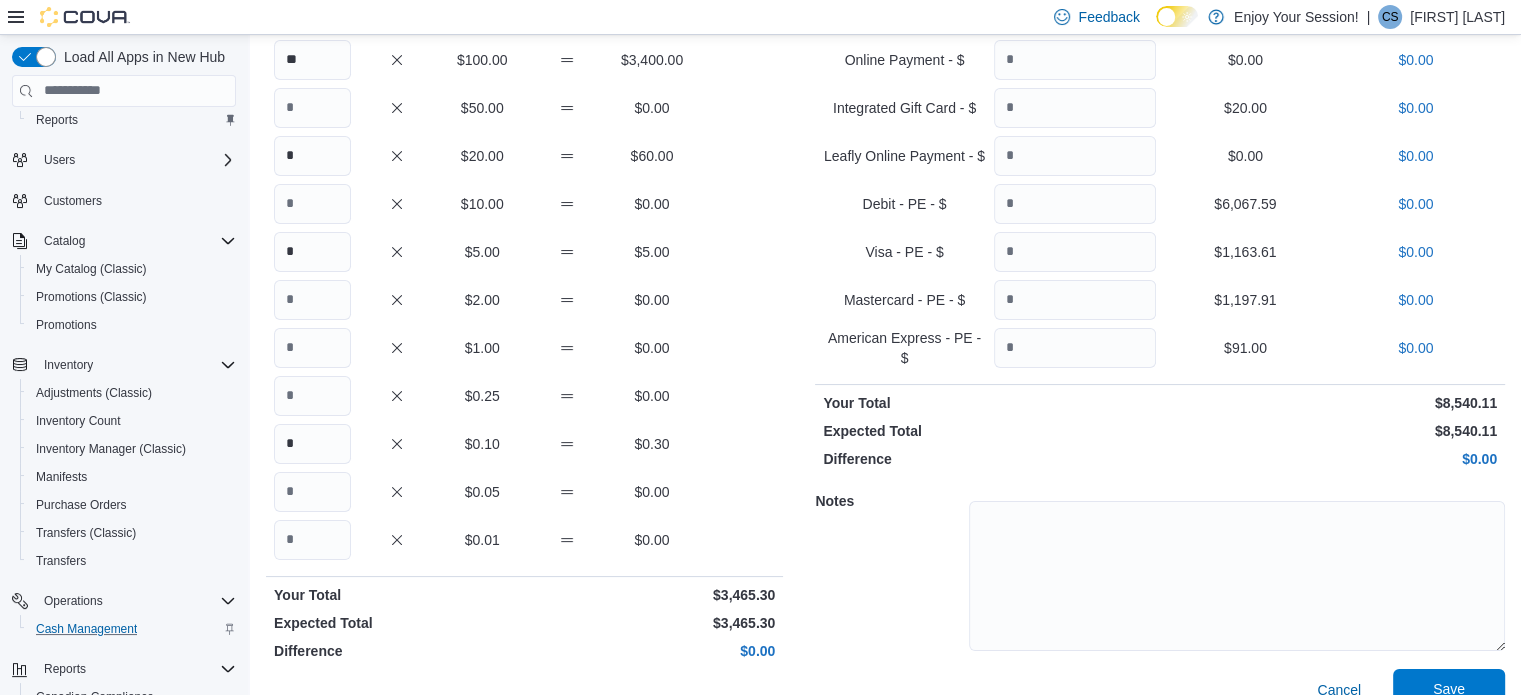 click on "Save" at bounding box center [1449, 689] 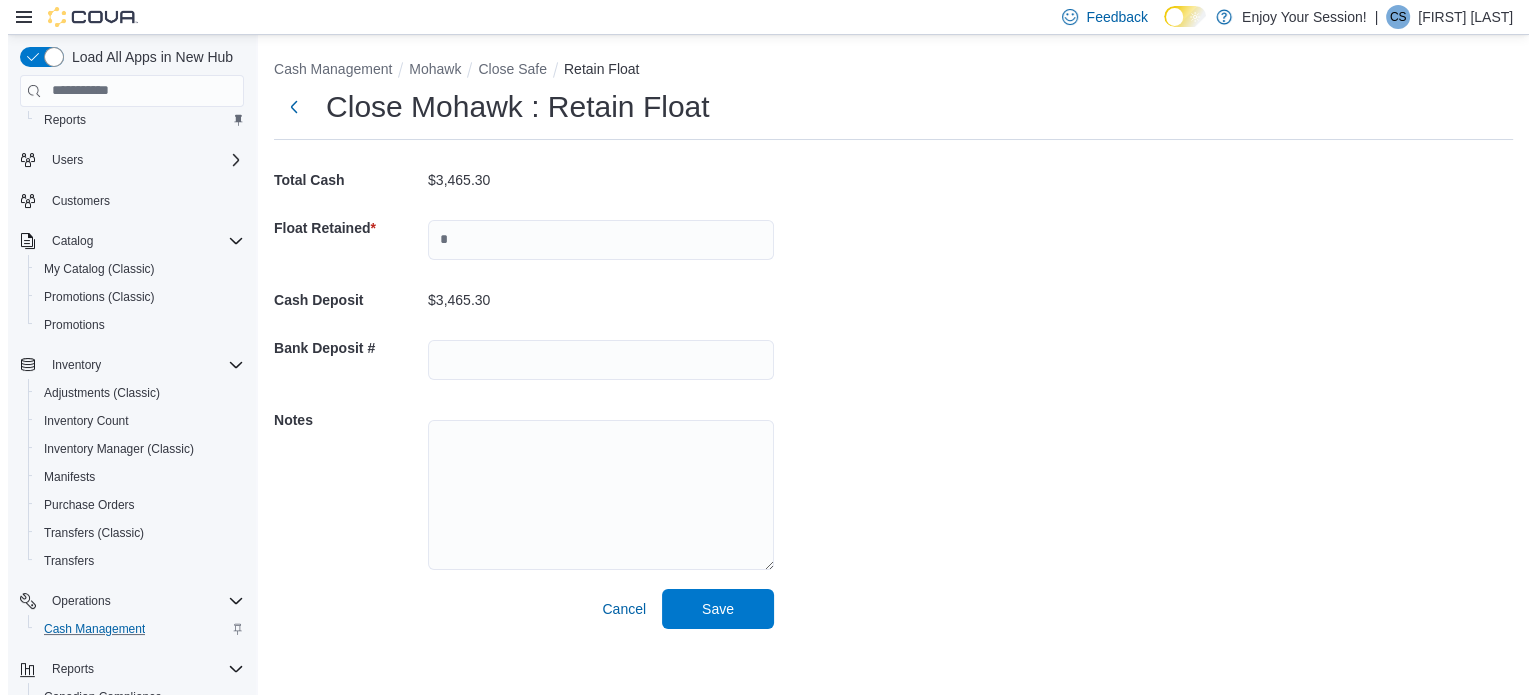 scroll, scrollTop: 0, scrollLeft: 0, axis: both 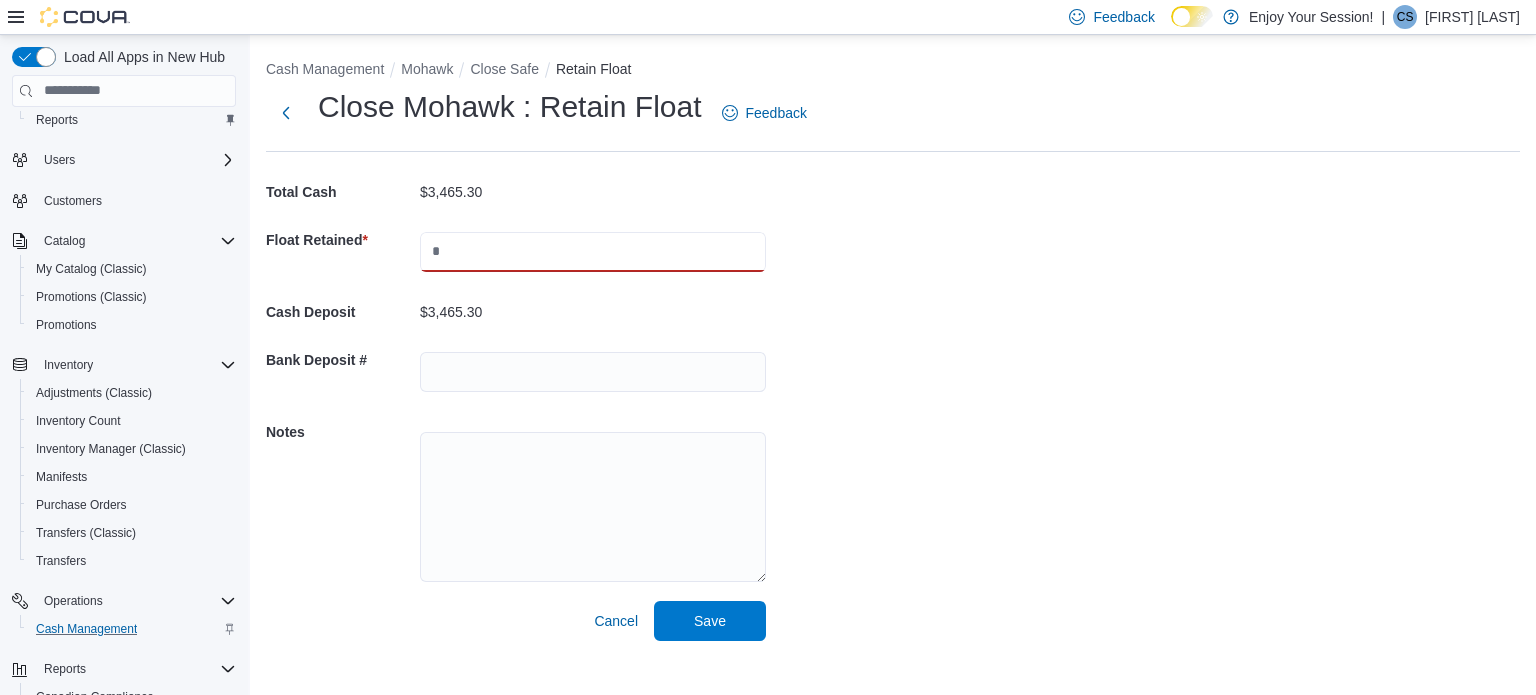 click at bounding box center (593, 252) 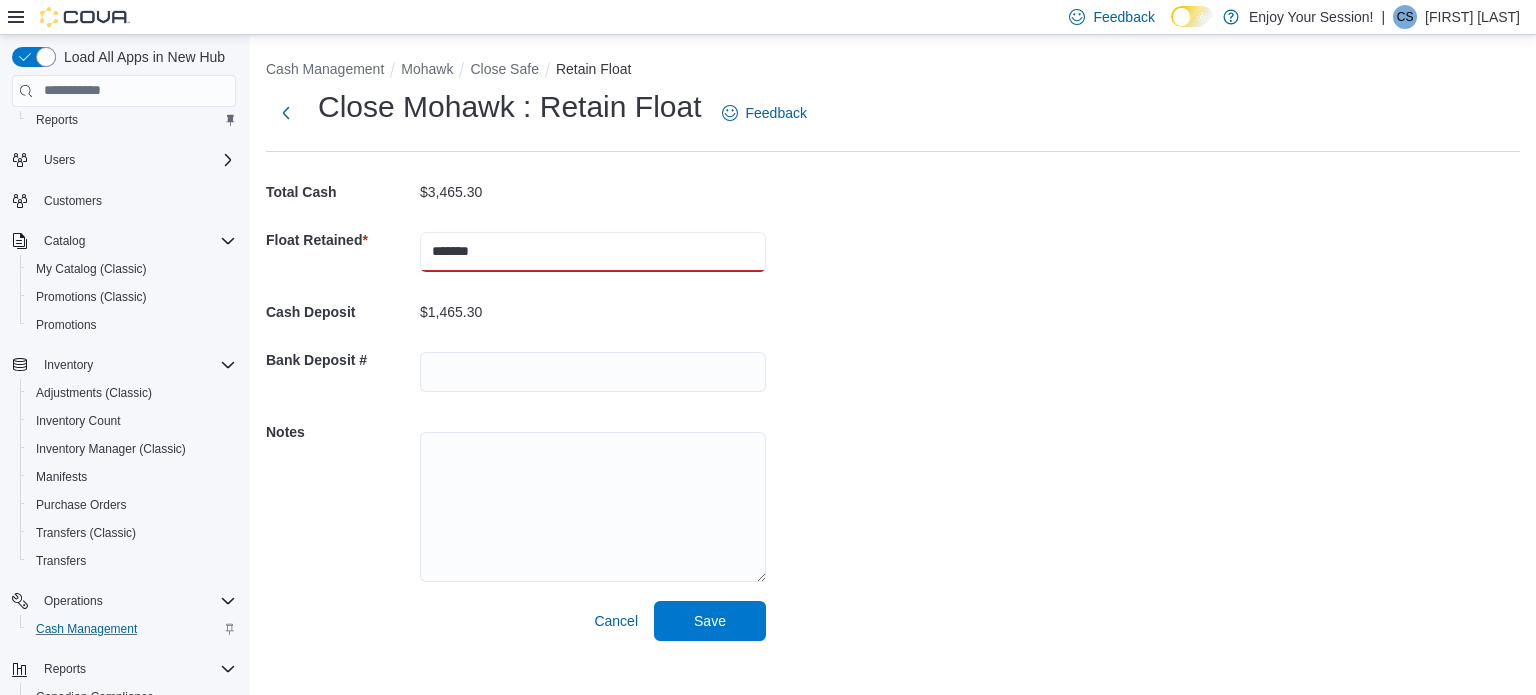 type on "*******" 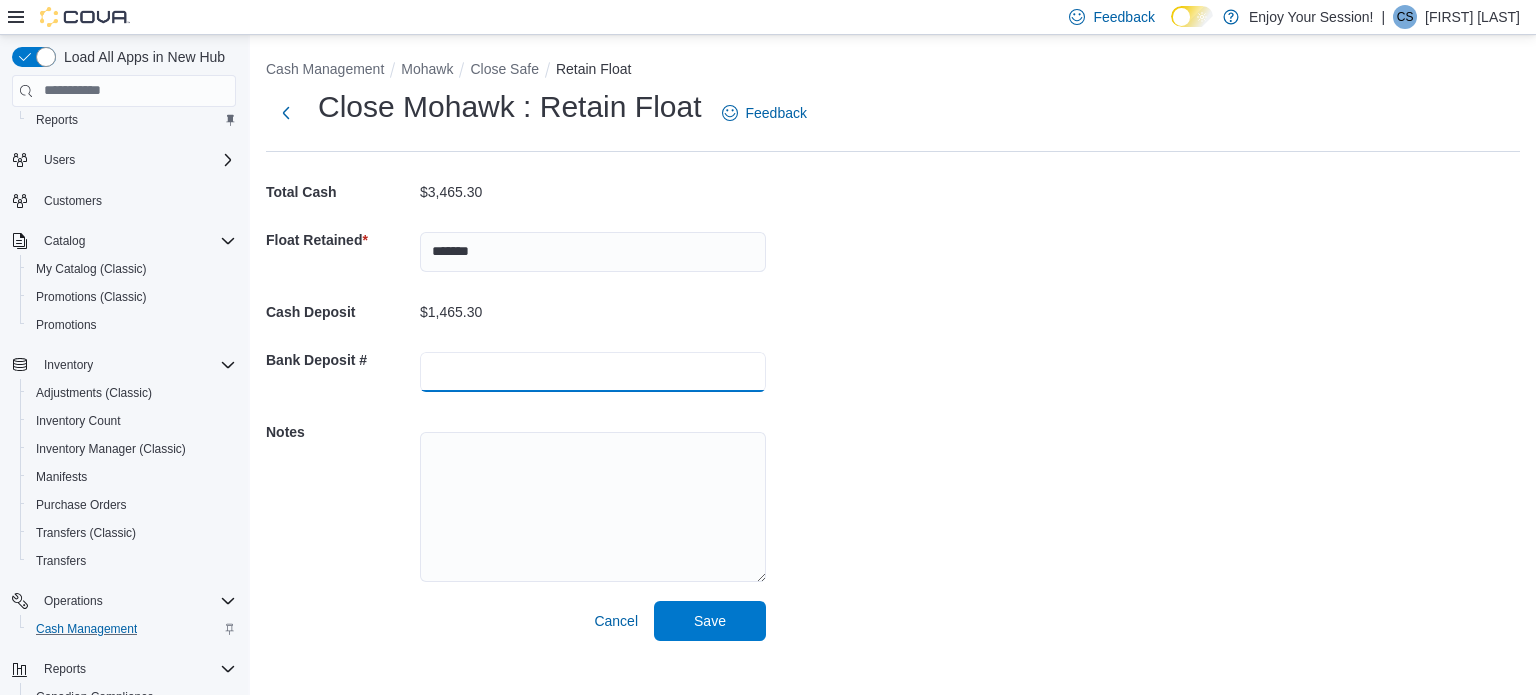 click at bounding box center (593, 372) 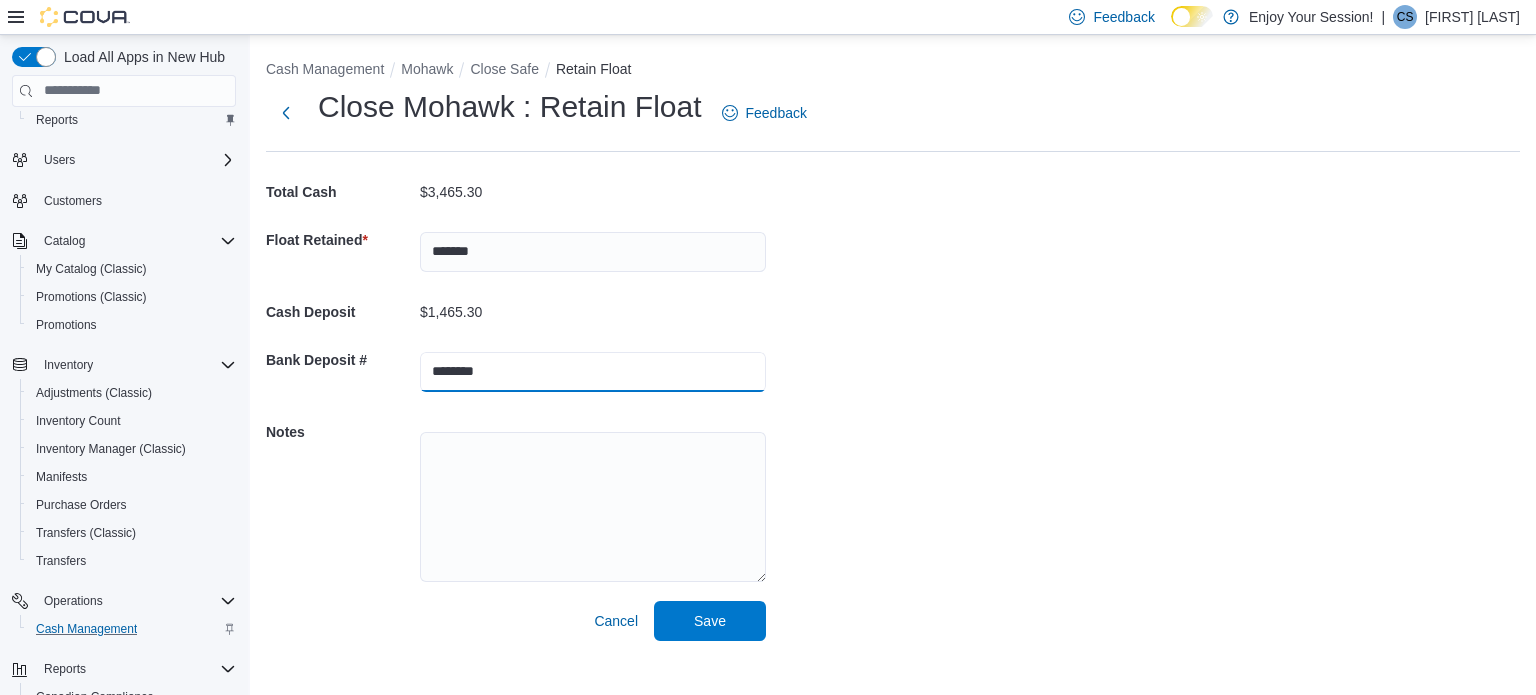 type on "********" 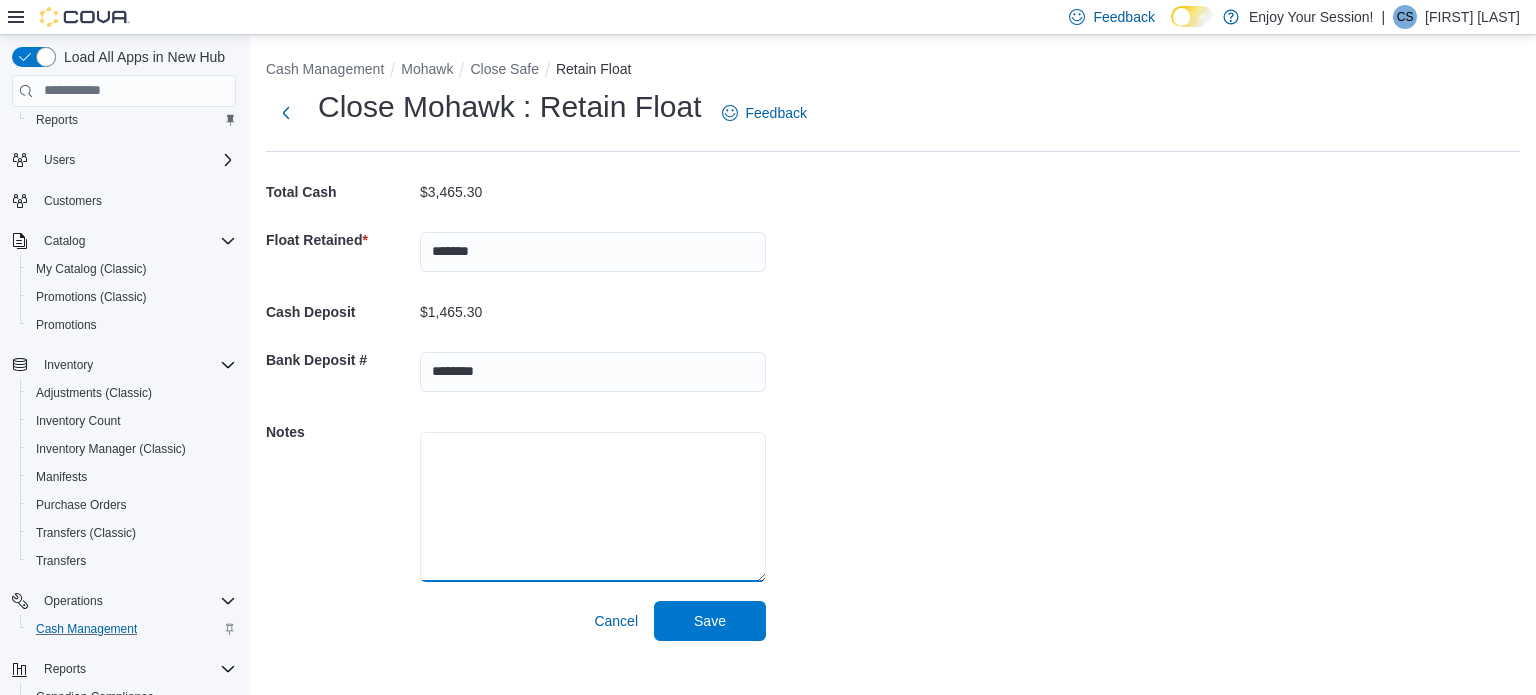 click at bounding box center (593, 507) 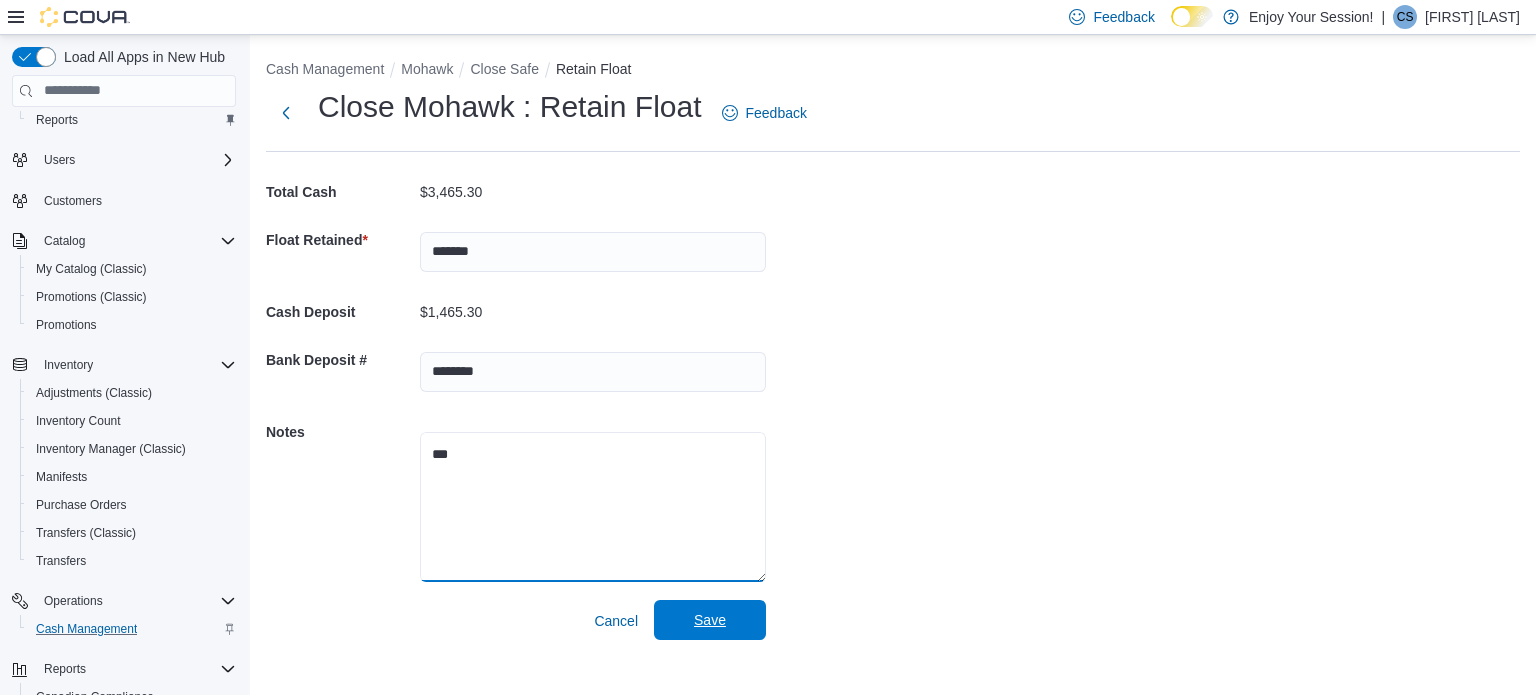 type on "***" 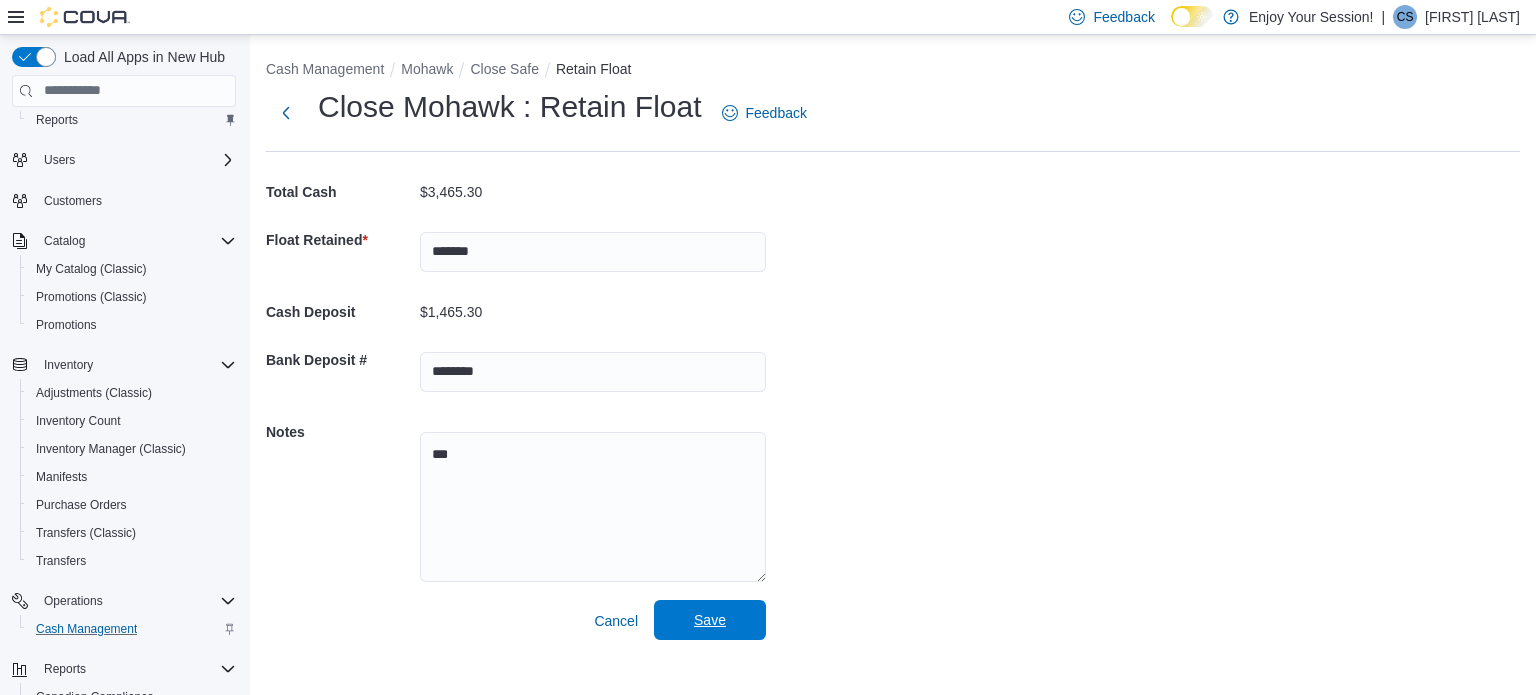 click on "Save" at bounding box center [710, 620] 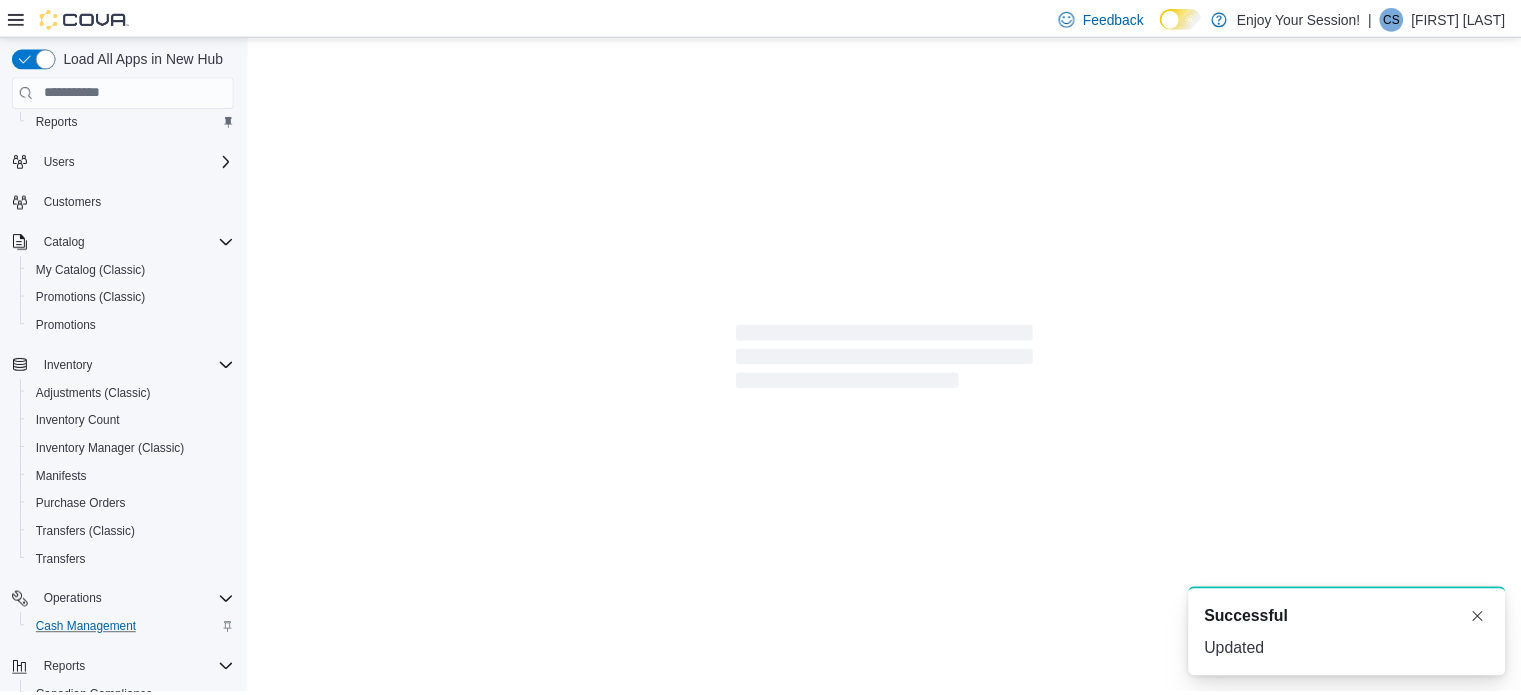 scroll, scrollTop: 0, scrollLeft: 0, axis: both 